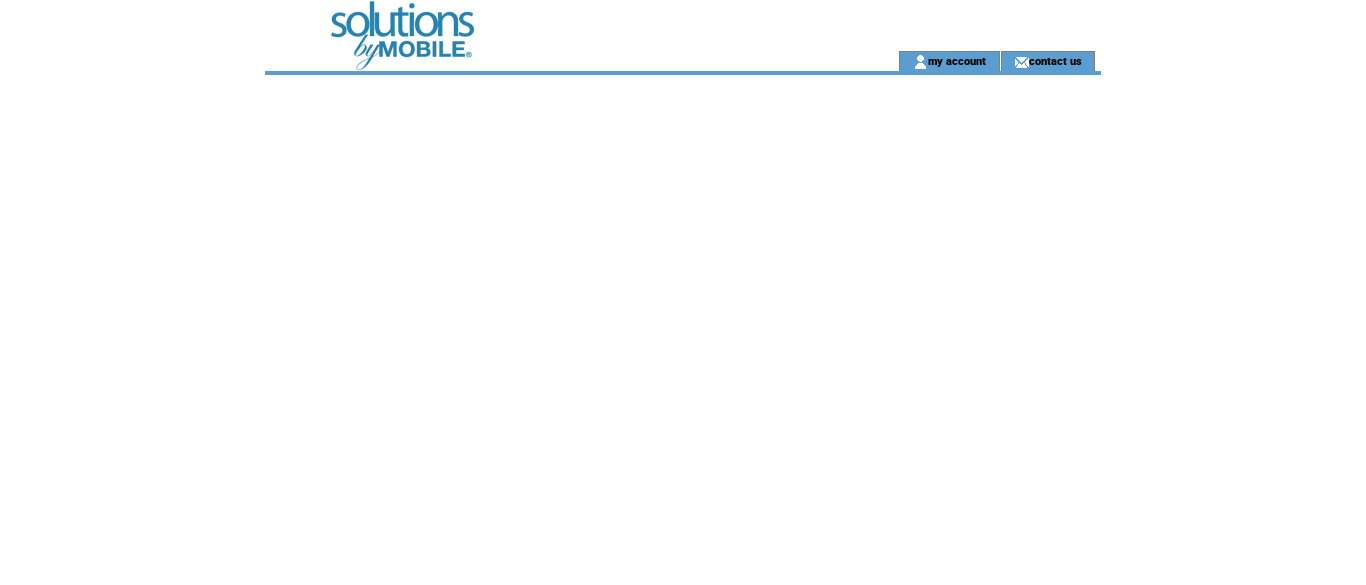 scroll, scrollTop: 0, scrollLeft: 0, axis: both 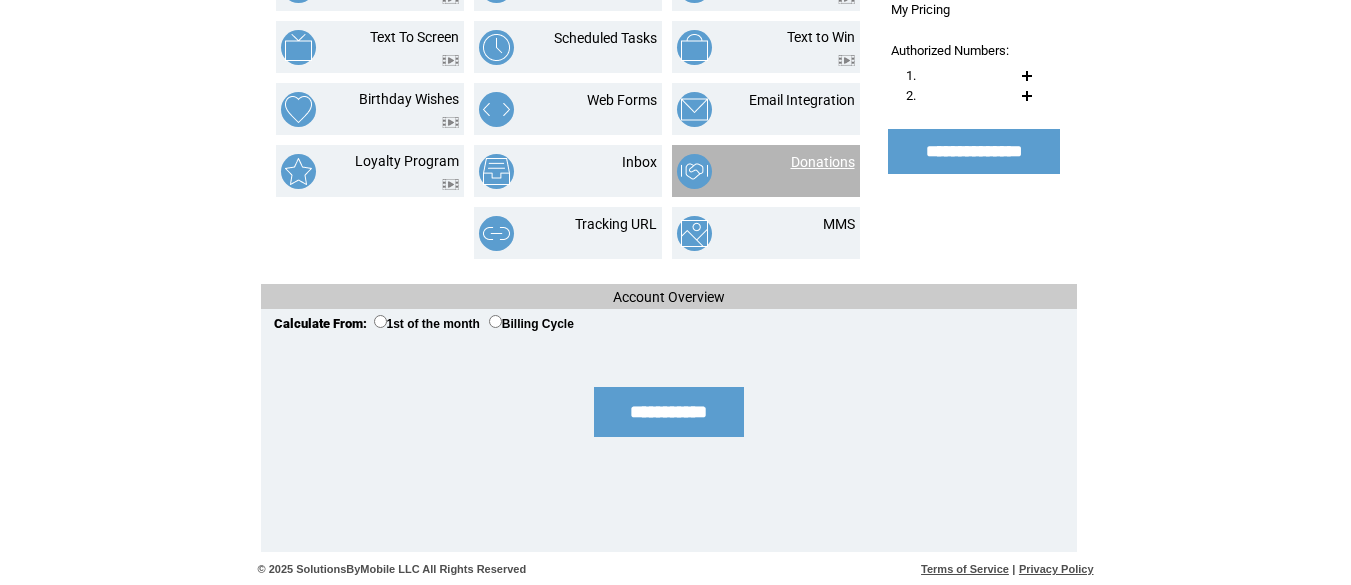 click on "Donations" at bounding box center (823, 162) 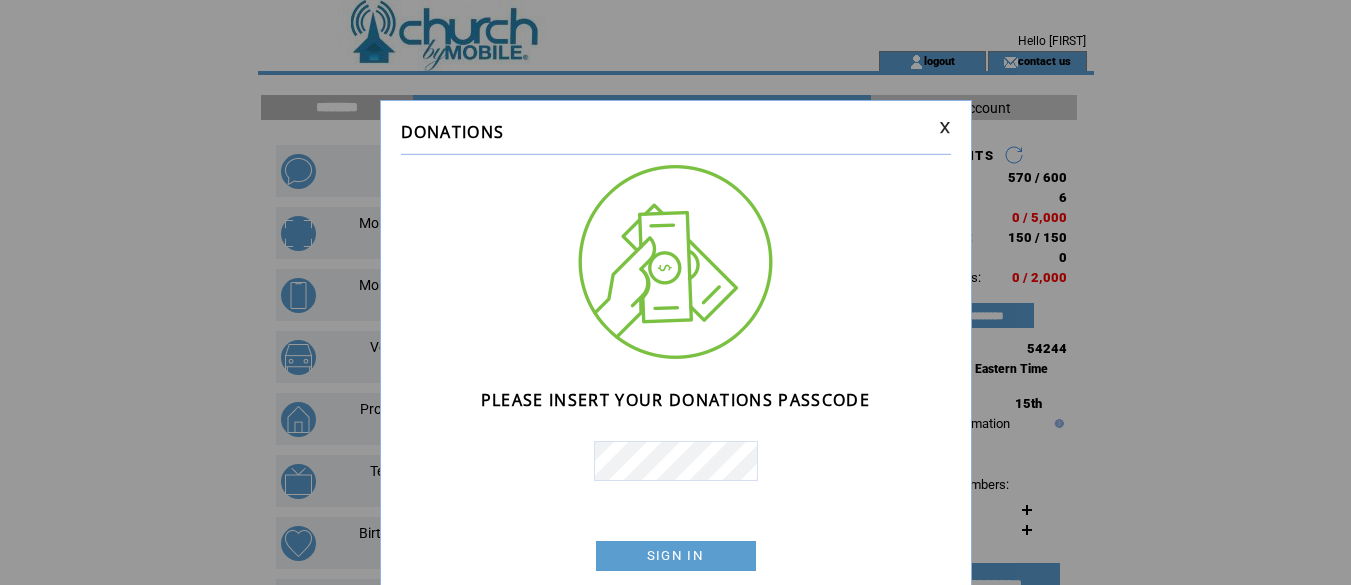 scroll, scrollTop: 0, scrollLeft: 0, axis: both 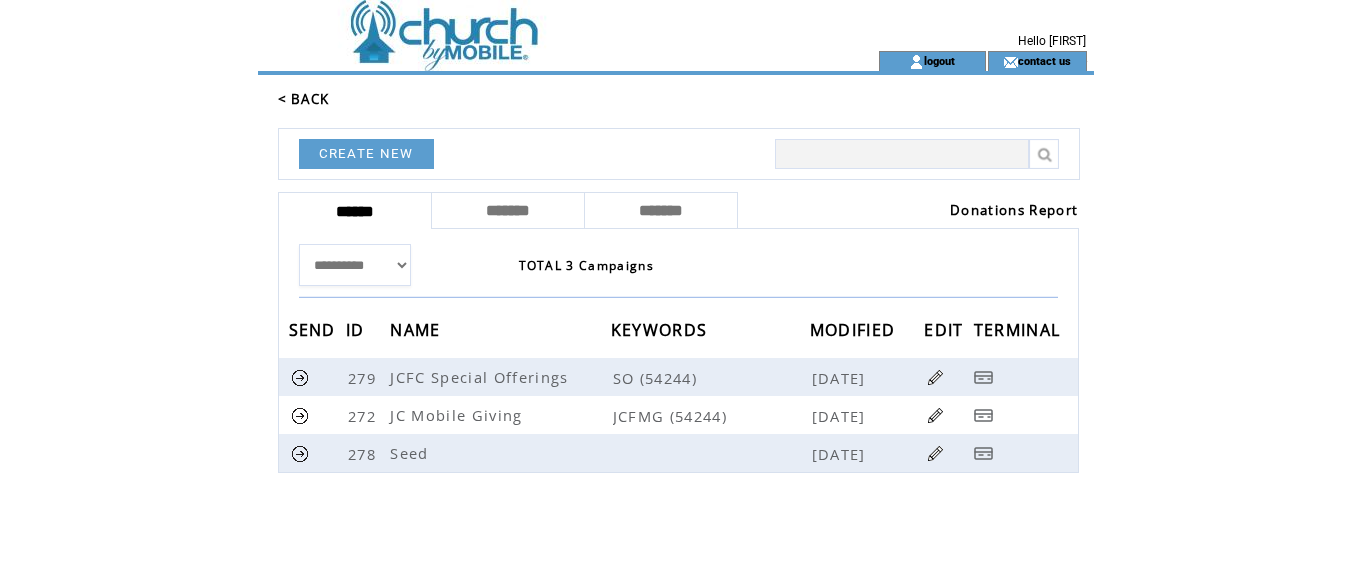 click on "Donations Report" at bounding box center (908, 210) 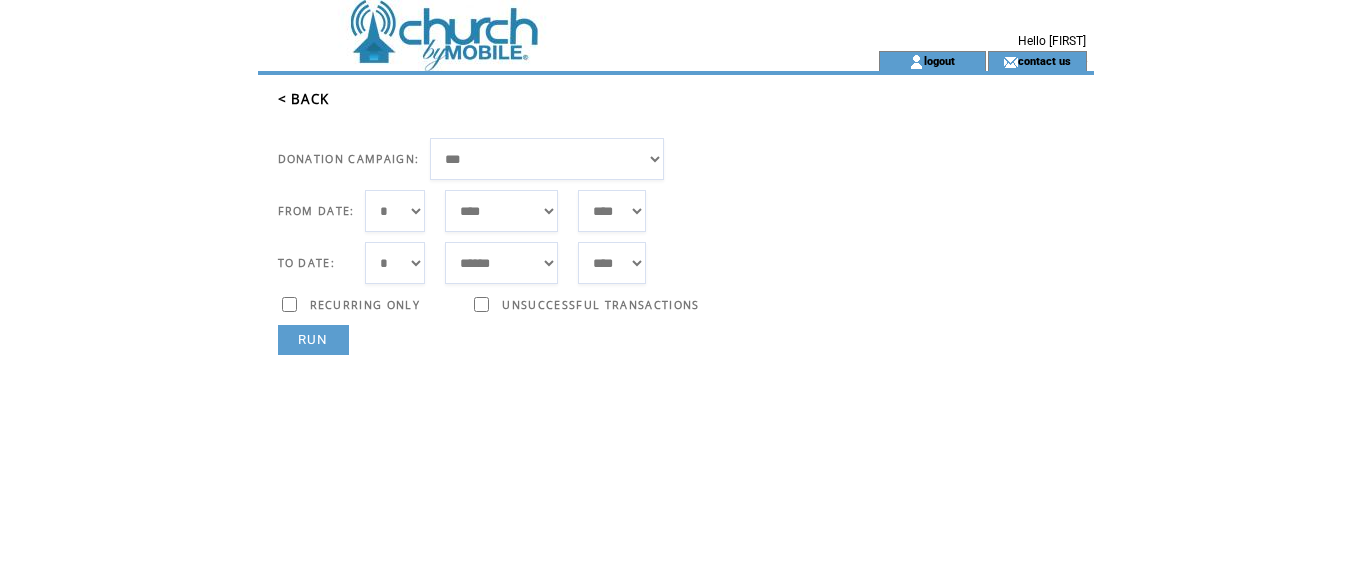scroll, scrollTop: 0, scrollLeft: 0, axis: both 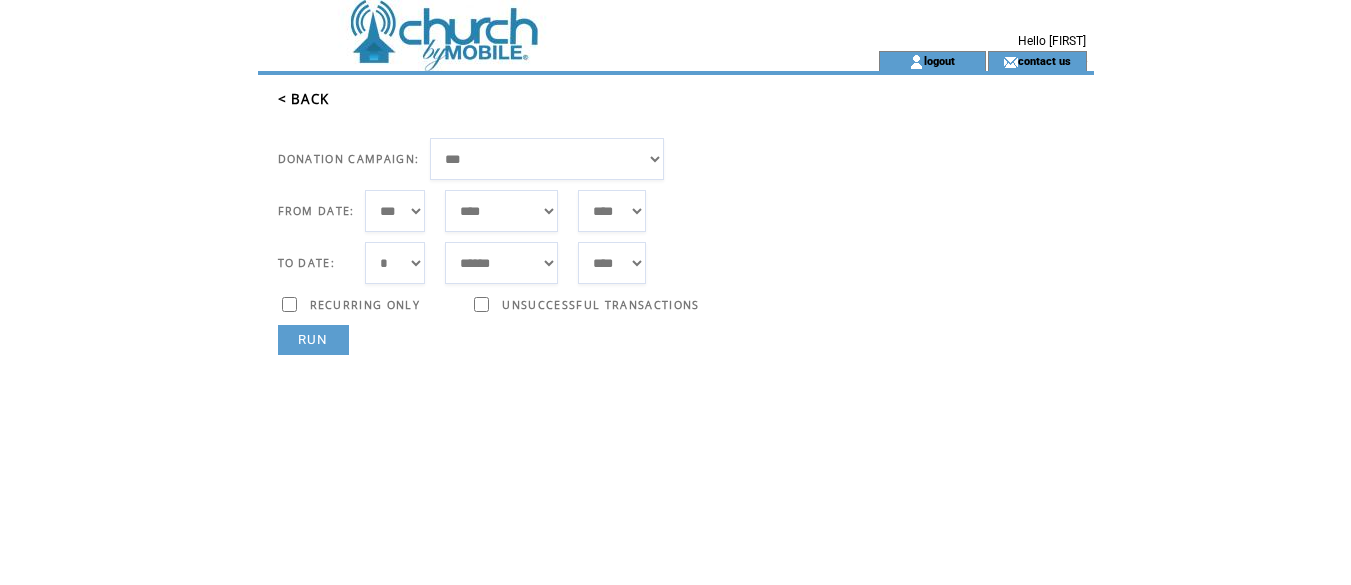 click on "***** 	 ******* 	 ******** 	 ***** 	 ***** 	 *** 	 **** 	 **** 	 ****** 	 ********* 	 ******* 	 ******** 	 ********" at bounding box center [501, 211] 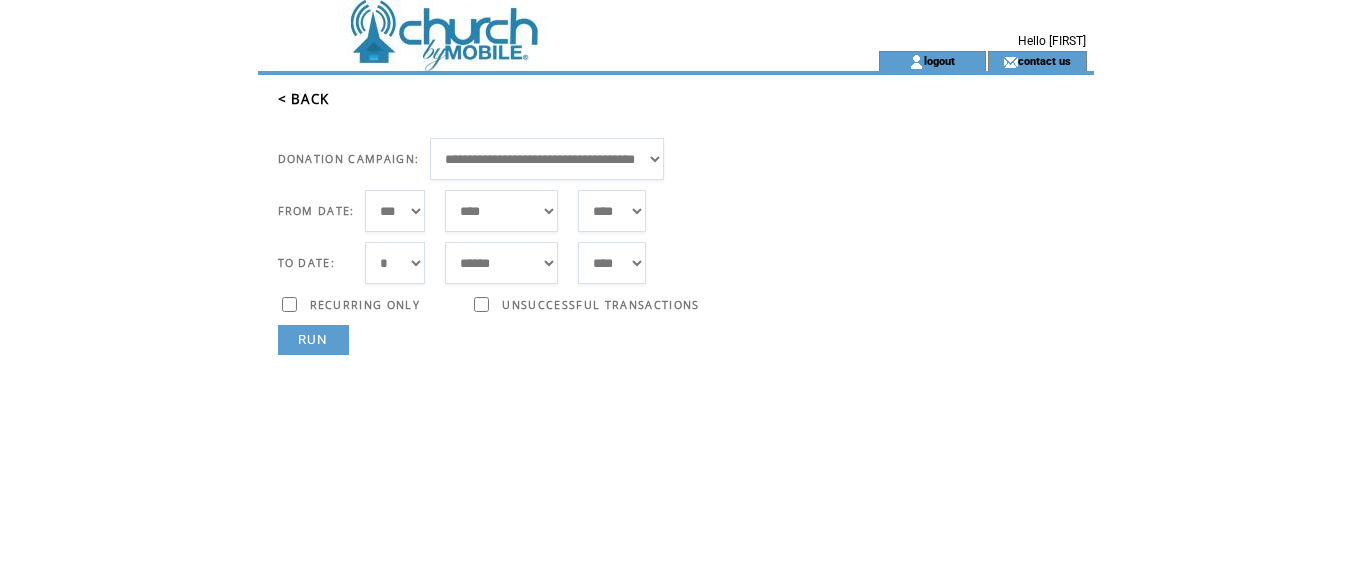 click on "RUN" at bounding box center [313, 340] 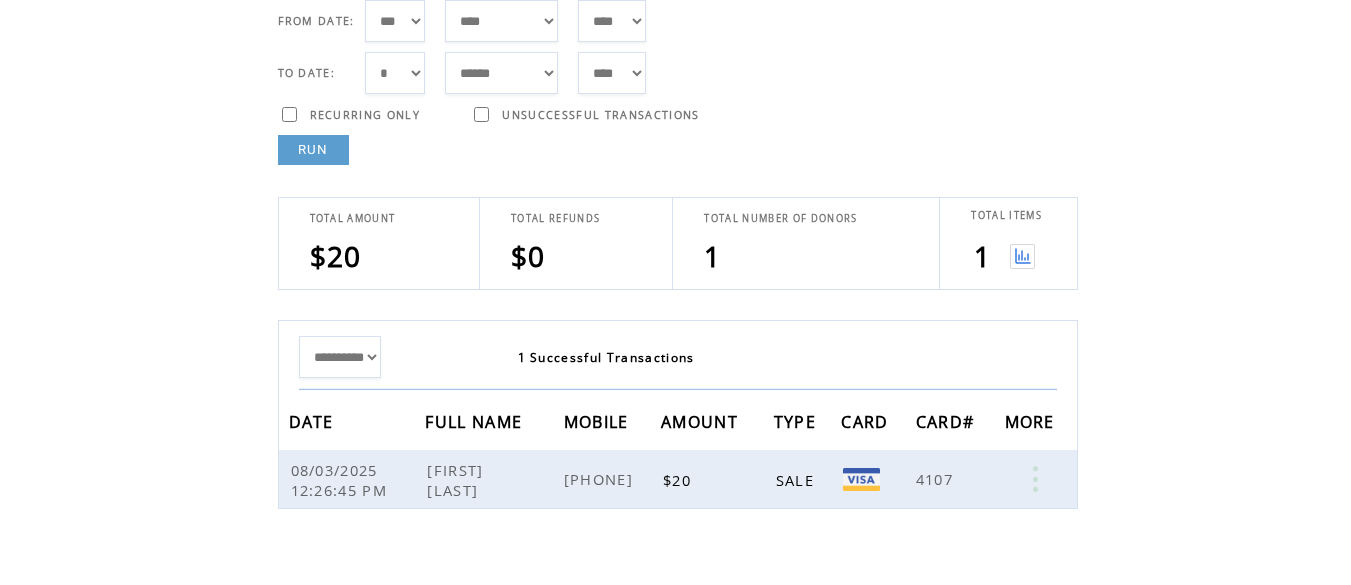 scroll, scrollTop: 283, scrollLeft: 0, axis: vertical 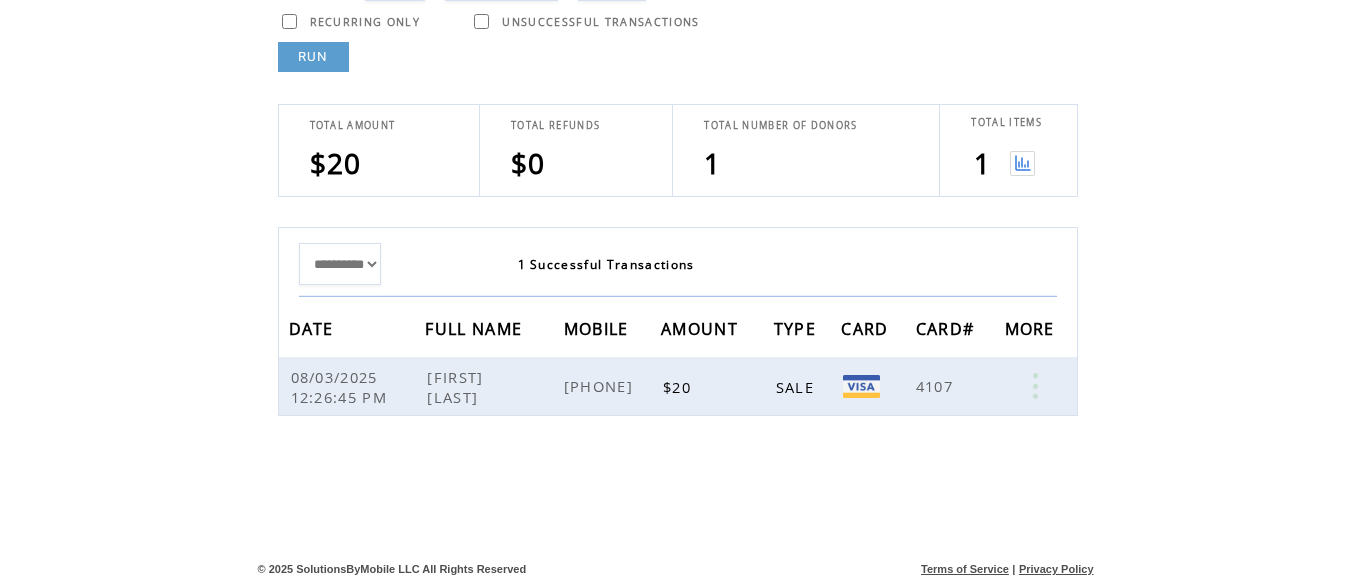 click at bounding box center [1022, 163] 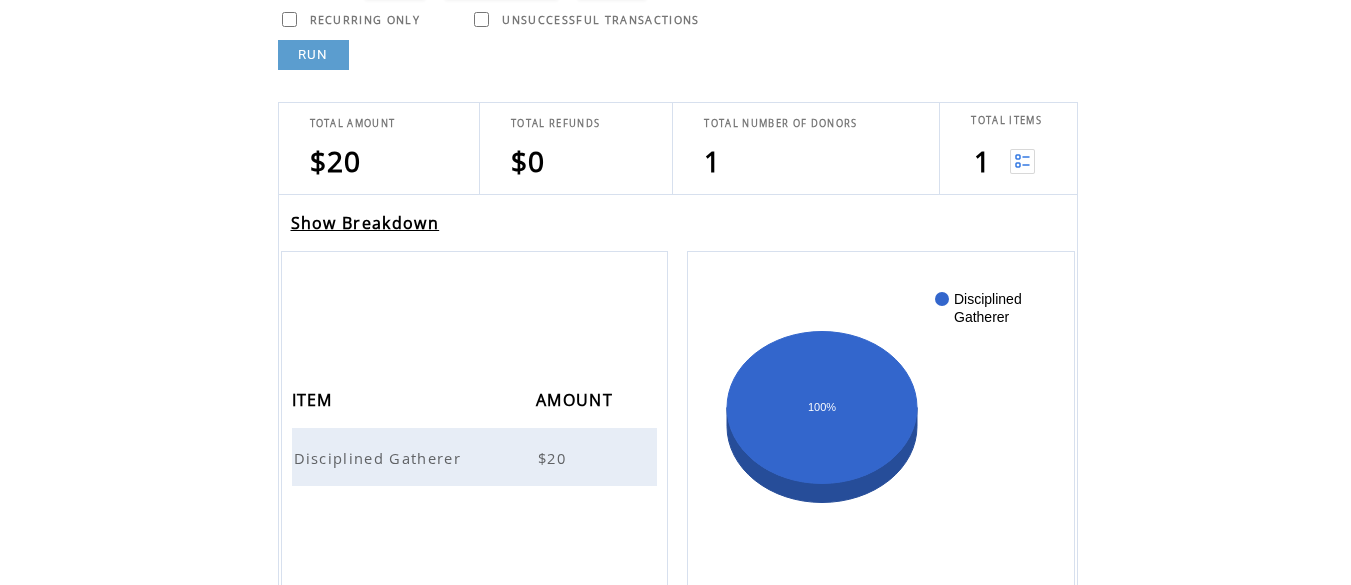 scroll, scrollTop: 400, scrollLeft: 0, axis: vertical 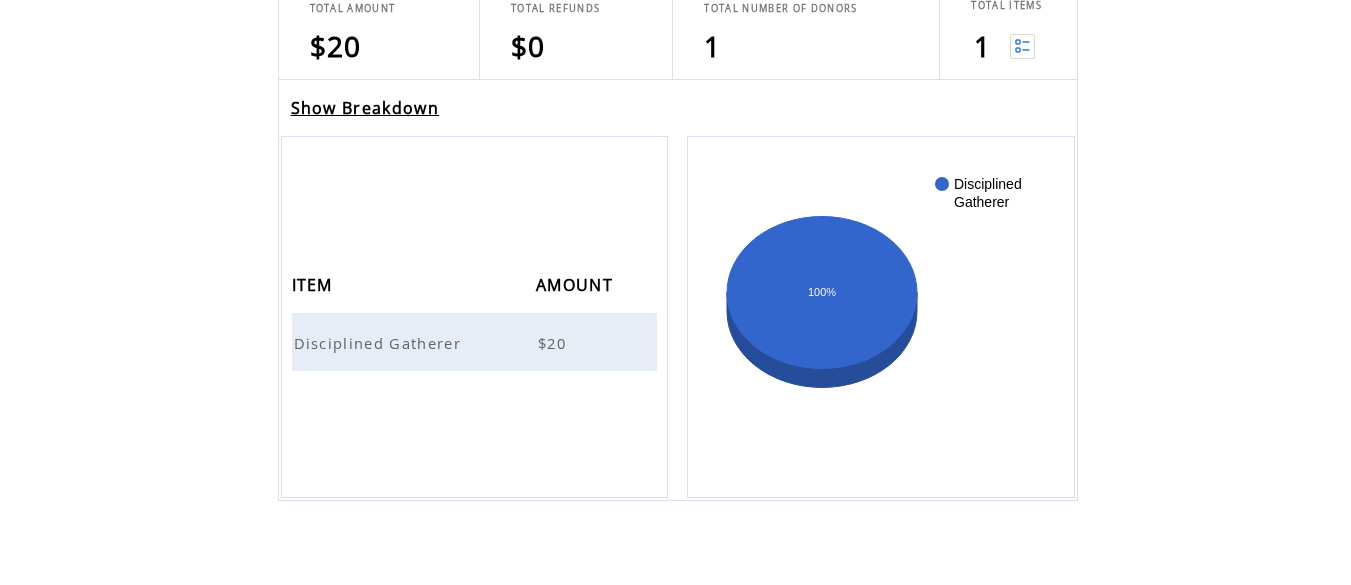 click on "Show Breakdown" at bounding box center (365, 108) 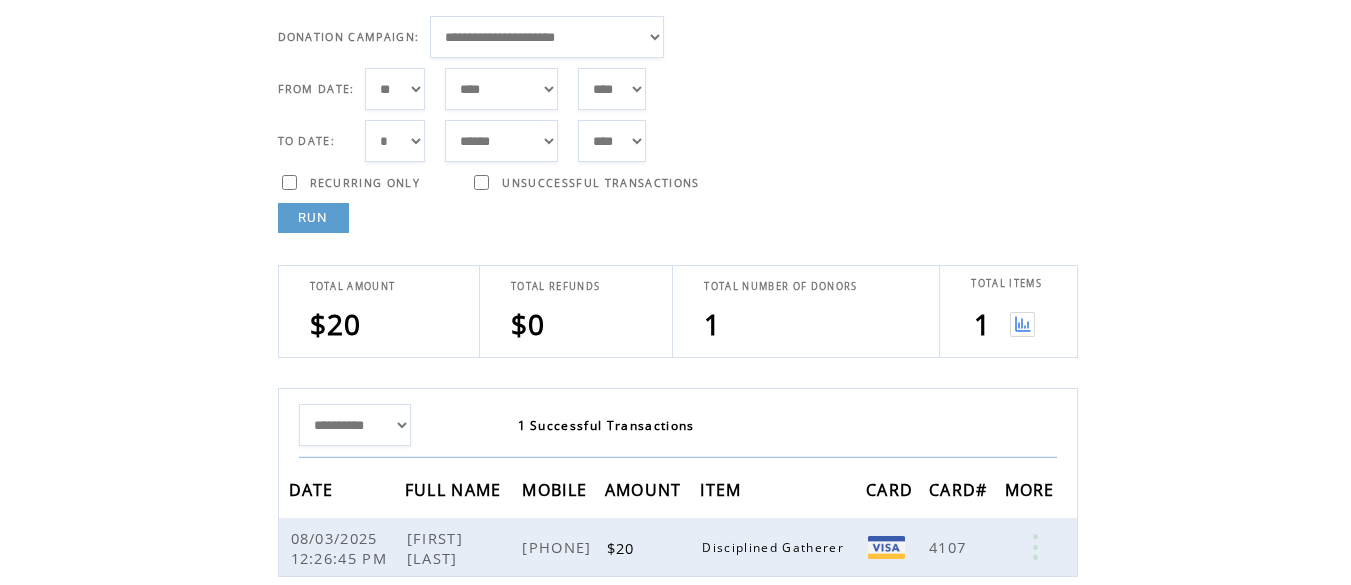 scroll, scrollTop: 283, scrollLeft: 0, axis: vertical 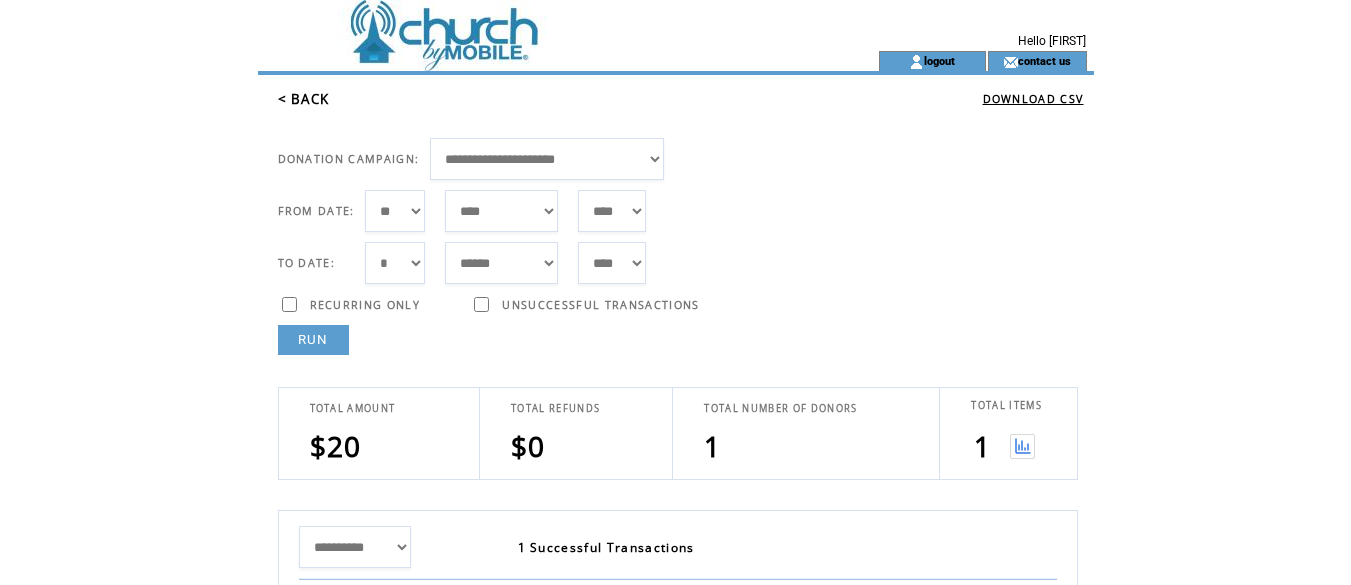click on "**********" at bounding box center [547, 159] 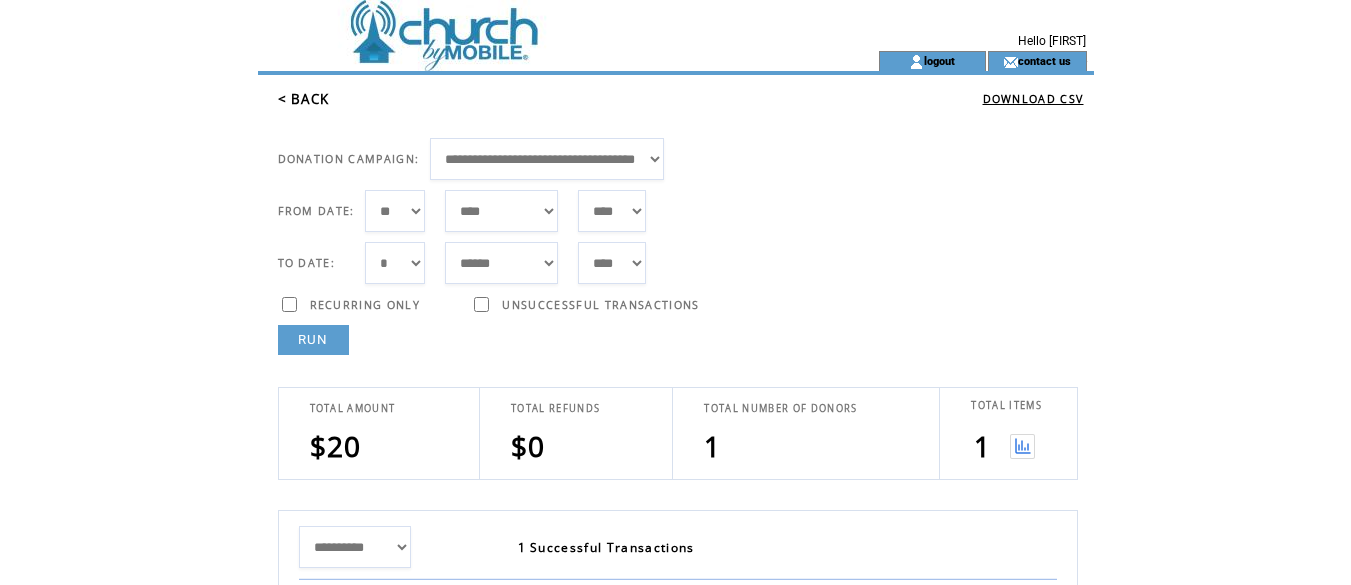 click on "RUN" at bounding box center (313, 340) 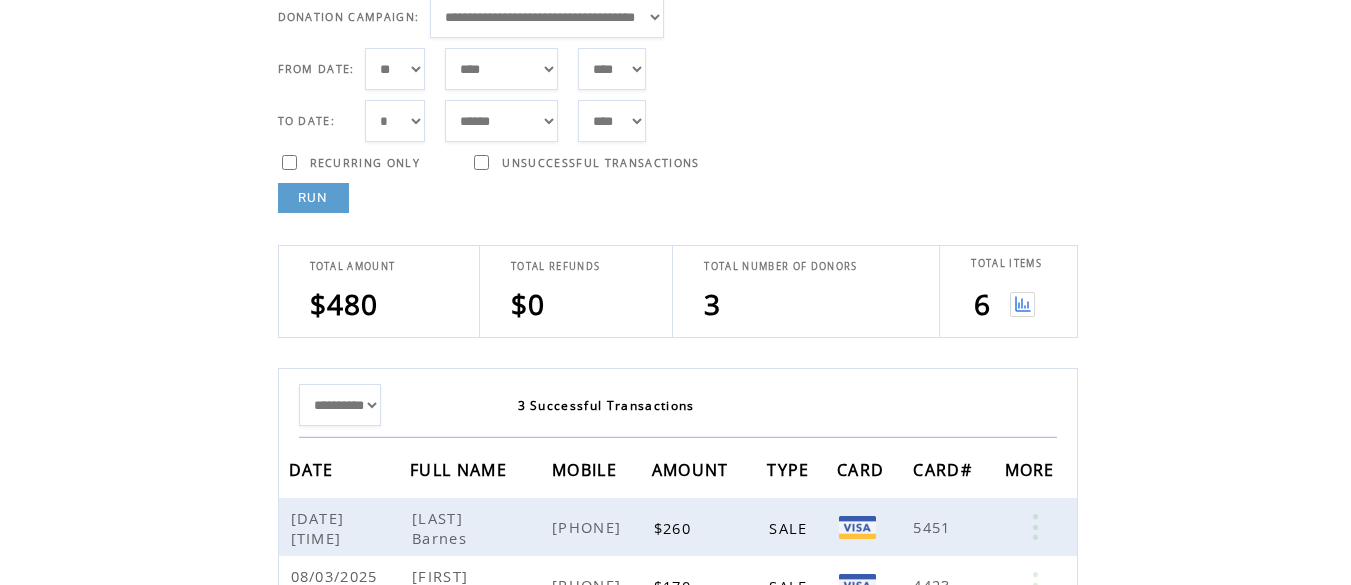 scroll, scrollTop: 138, scrollLeft: 0, axis: vertical 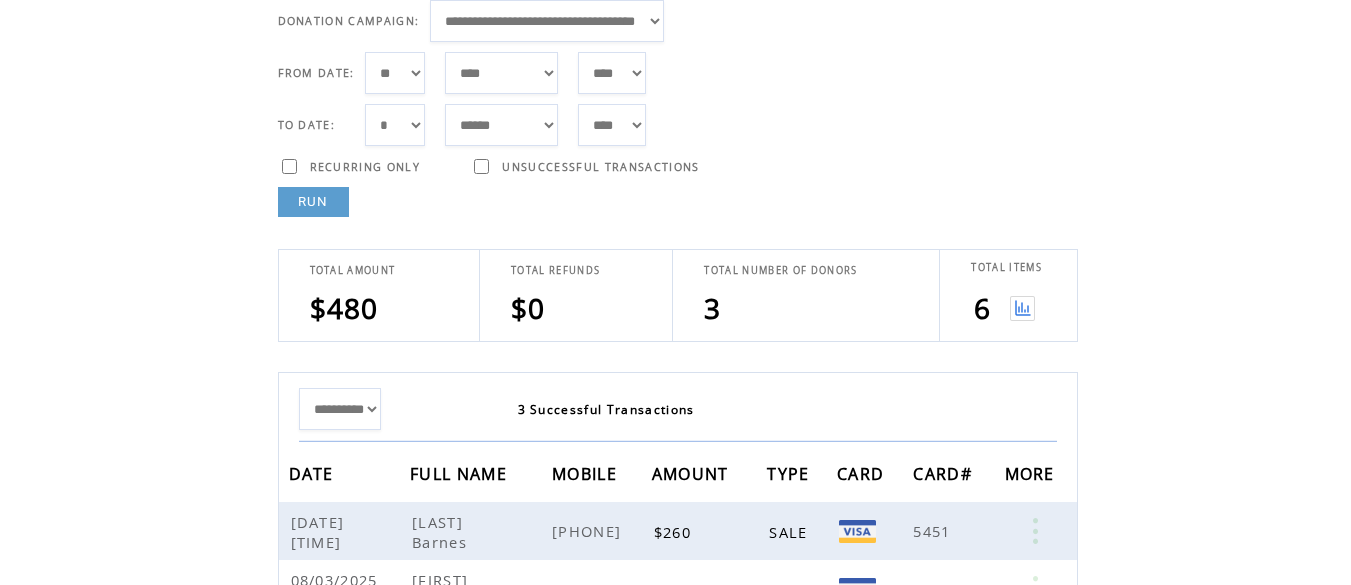 click at bounding box center [1022, 308] 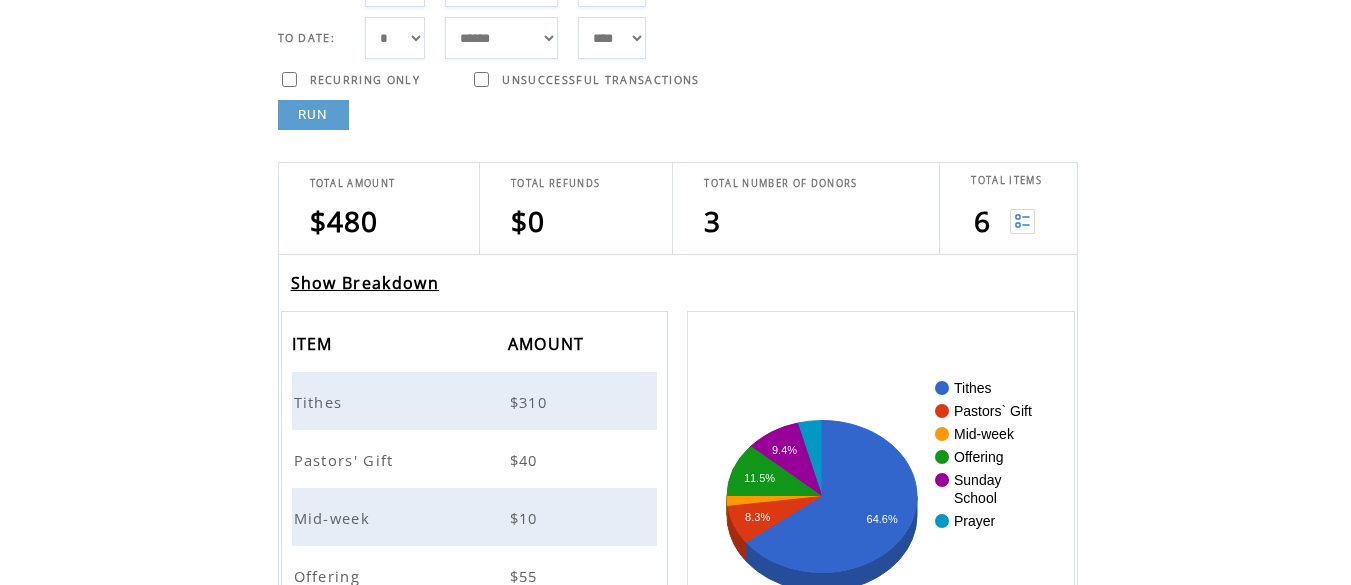 scroll, scrollTop: 482, scrollLeft: 0, axis: vertical 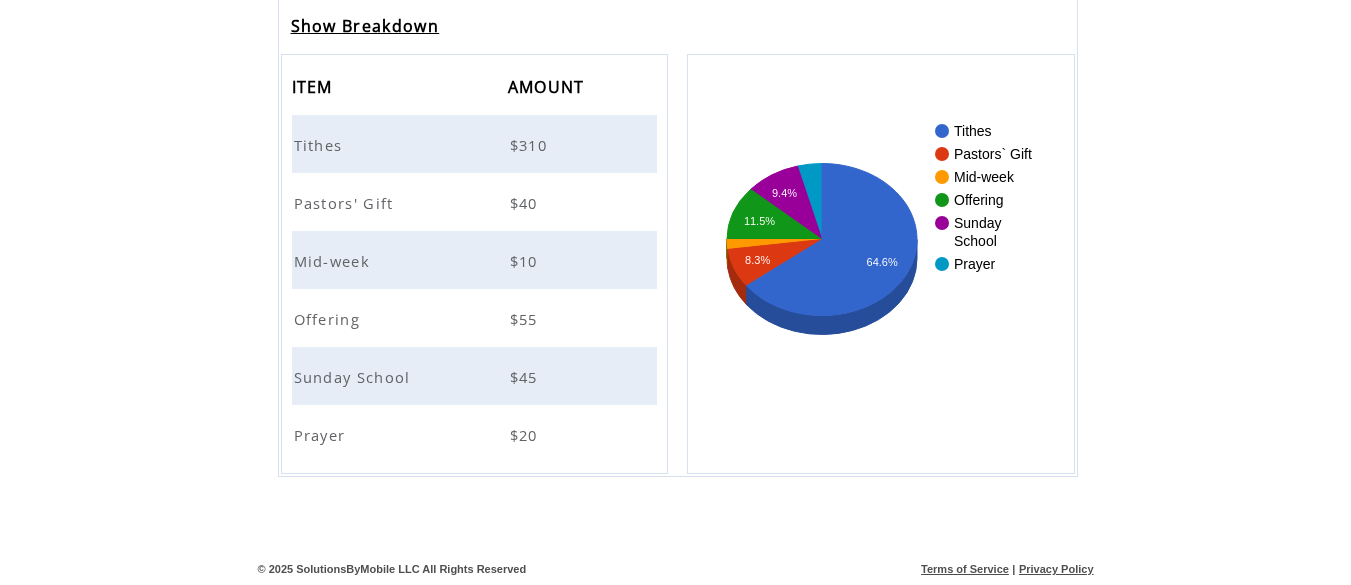 click on "Show Breakdown" at bounding box center [365, 26] 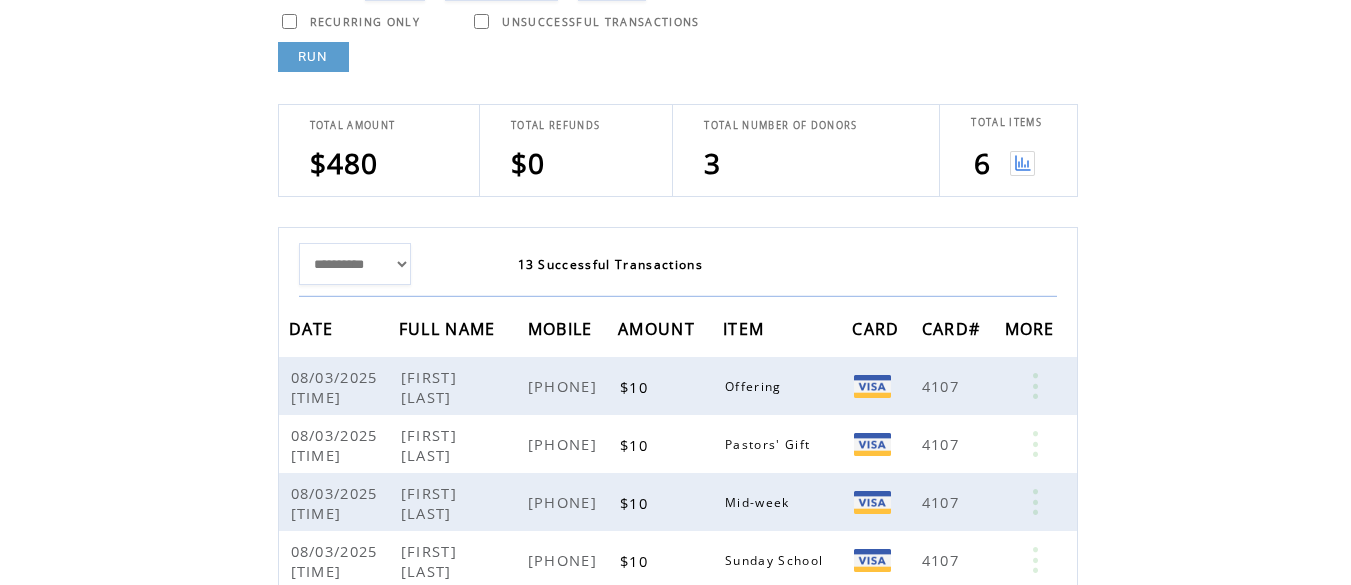 scroll, scrollTop: 400, scrollLeft: 0, axis: vertical 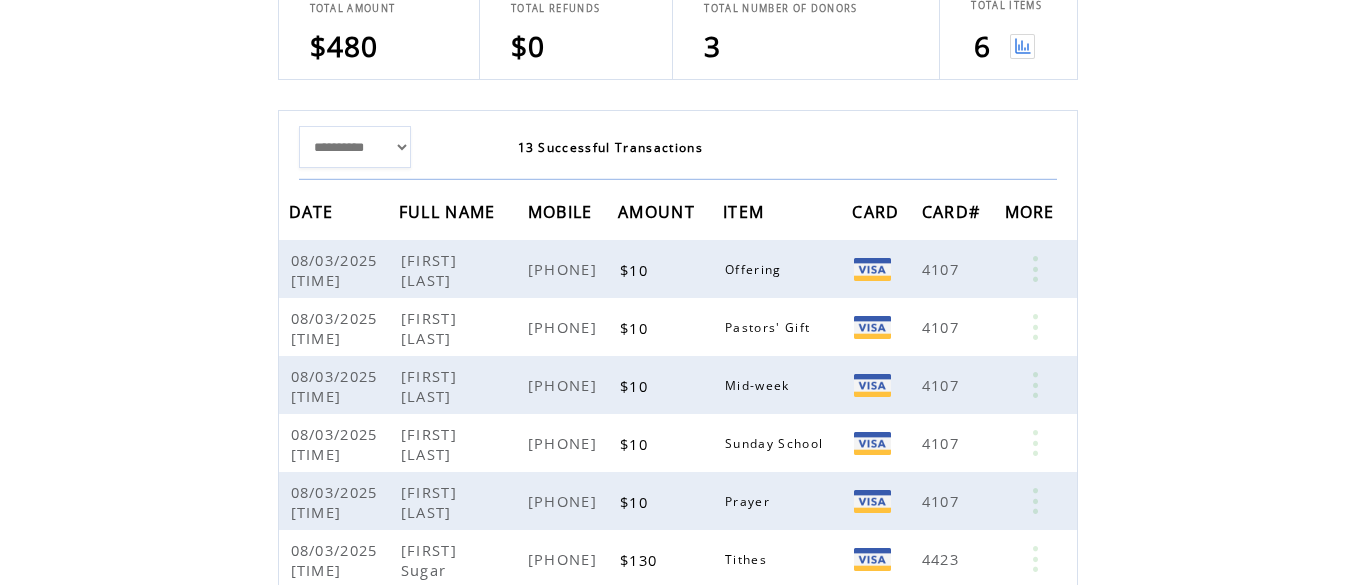 click on "**********" at bounding box center (355, 147) 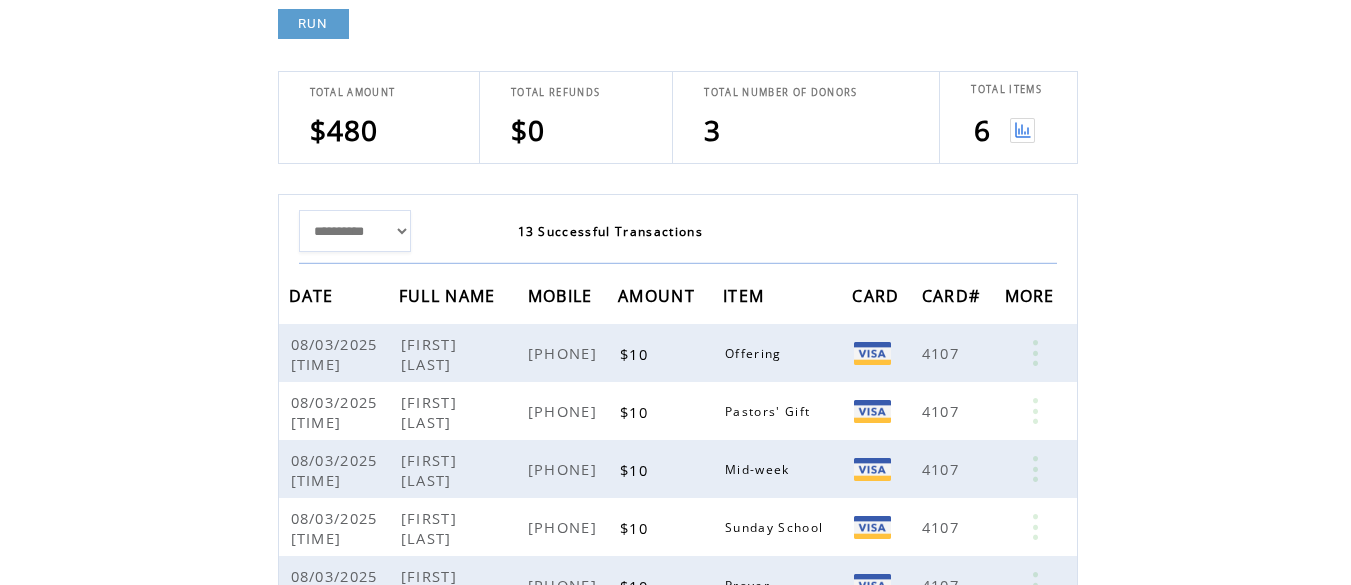 scroll, scrollTop: 0, scrollLeft: 0, axis: both 